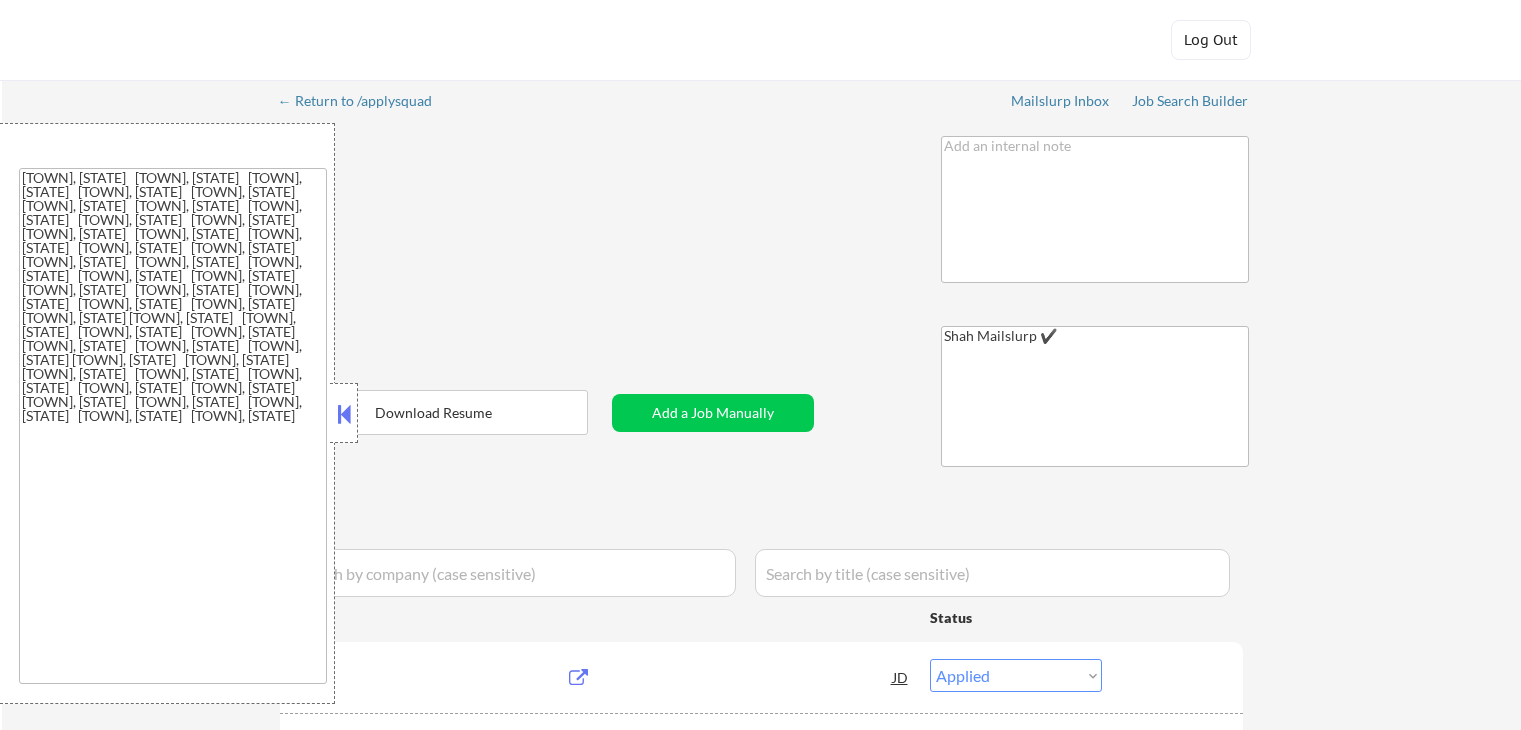 select on ""applied"" 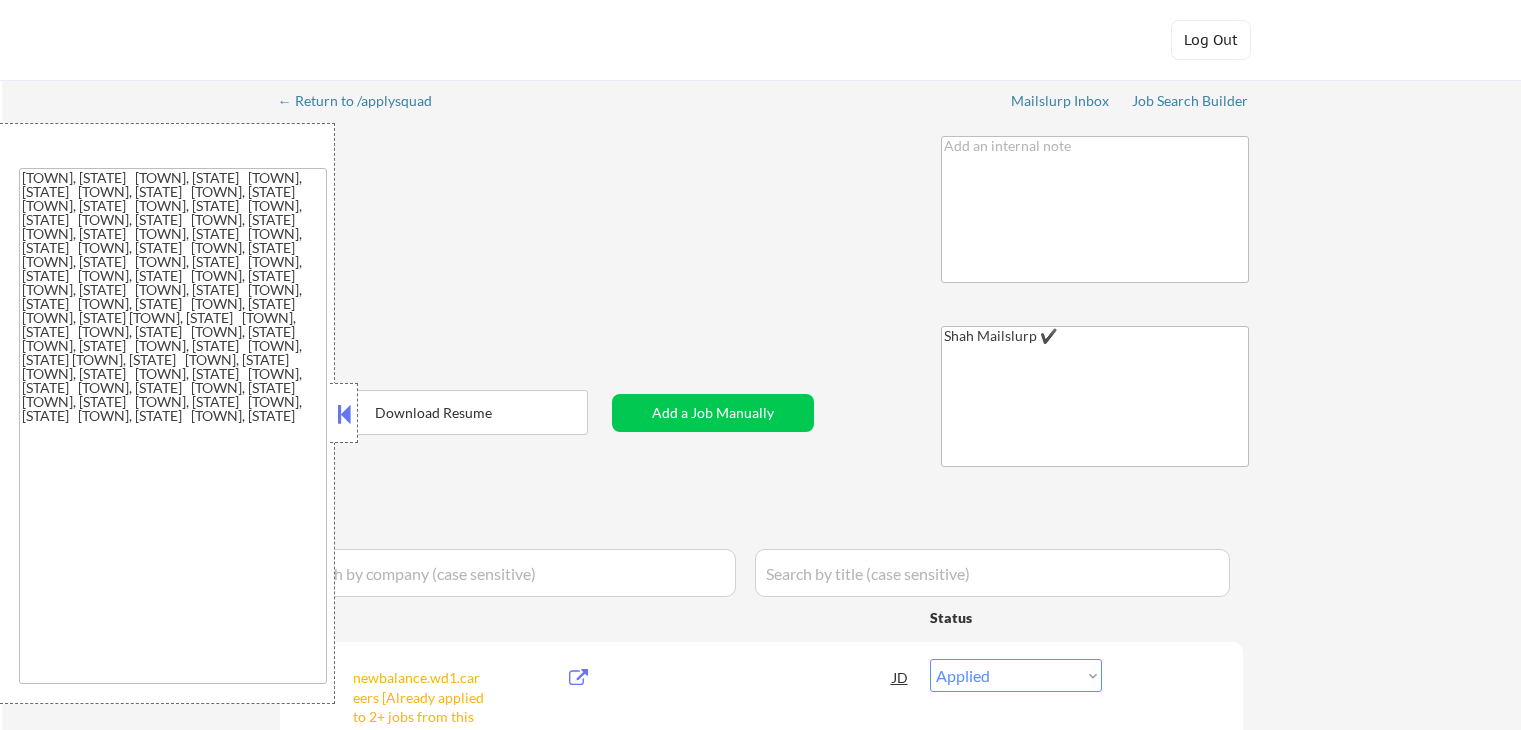 select on ""pending"" 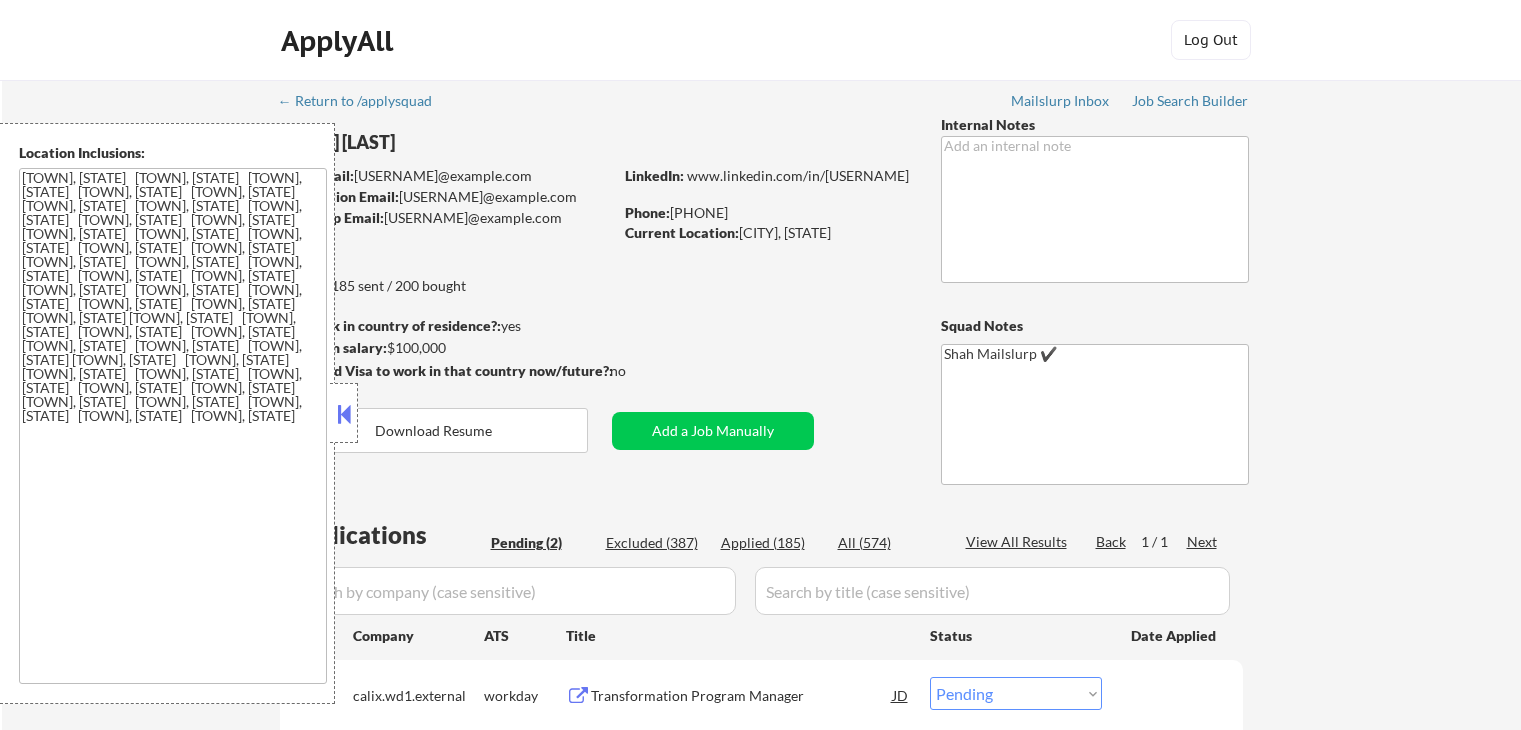 select on ""pending"" 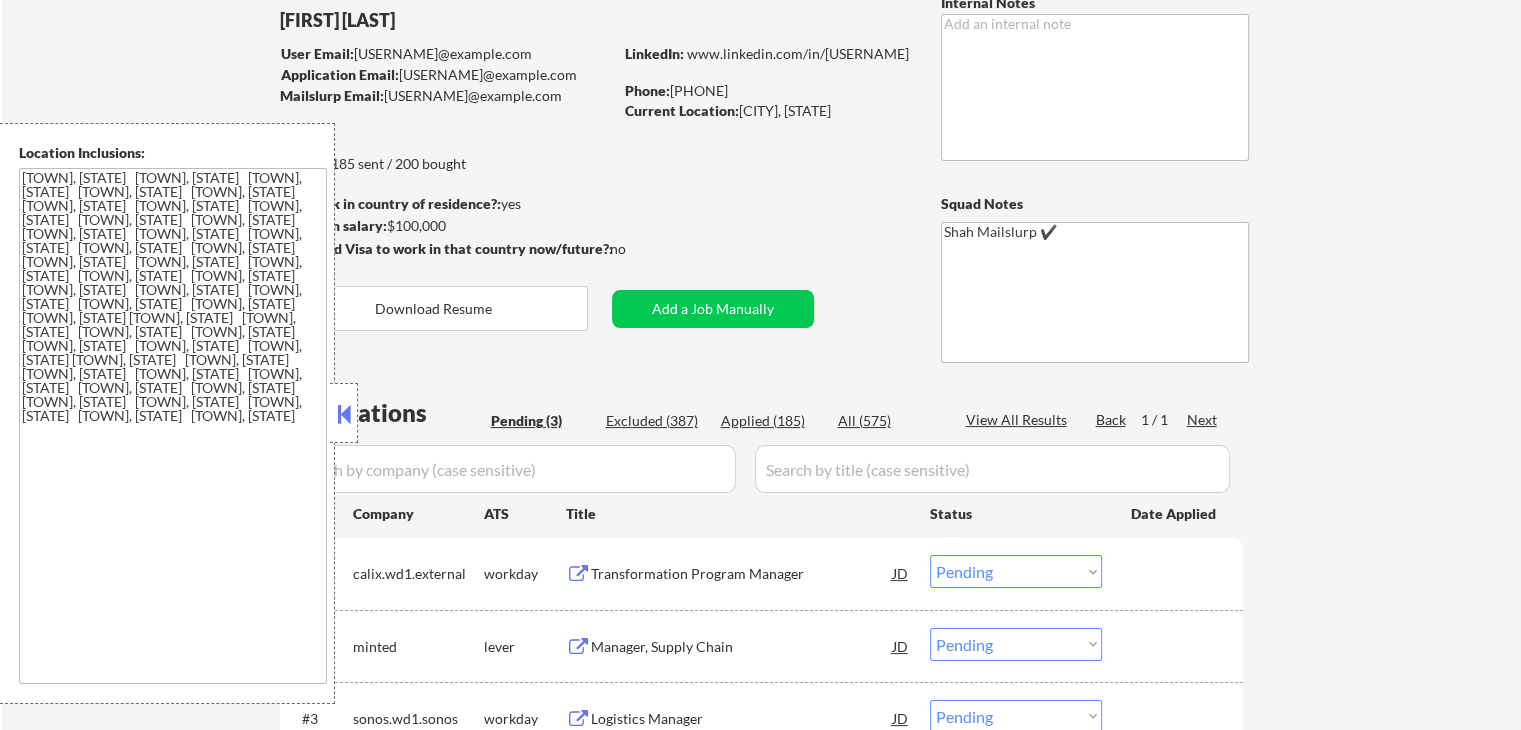 scroll, scrollTop: 300, scrollLeft: 0, axis: vertical 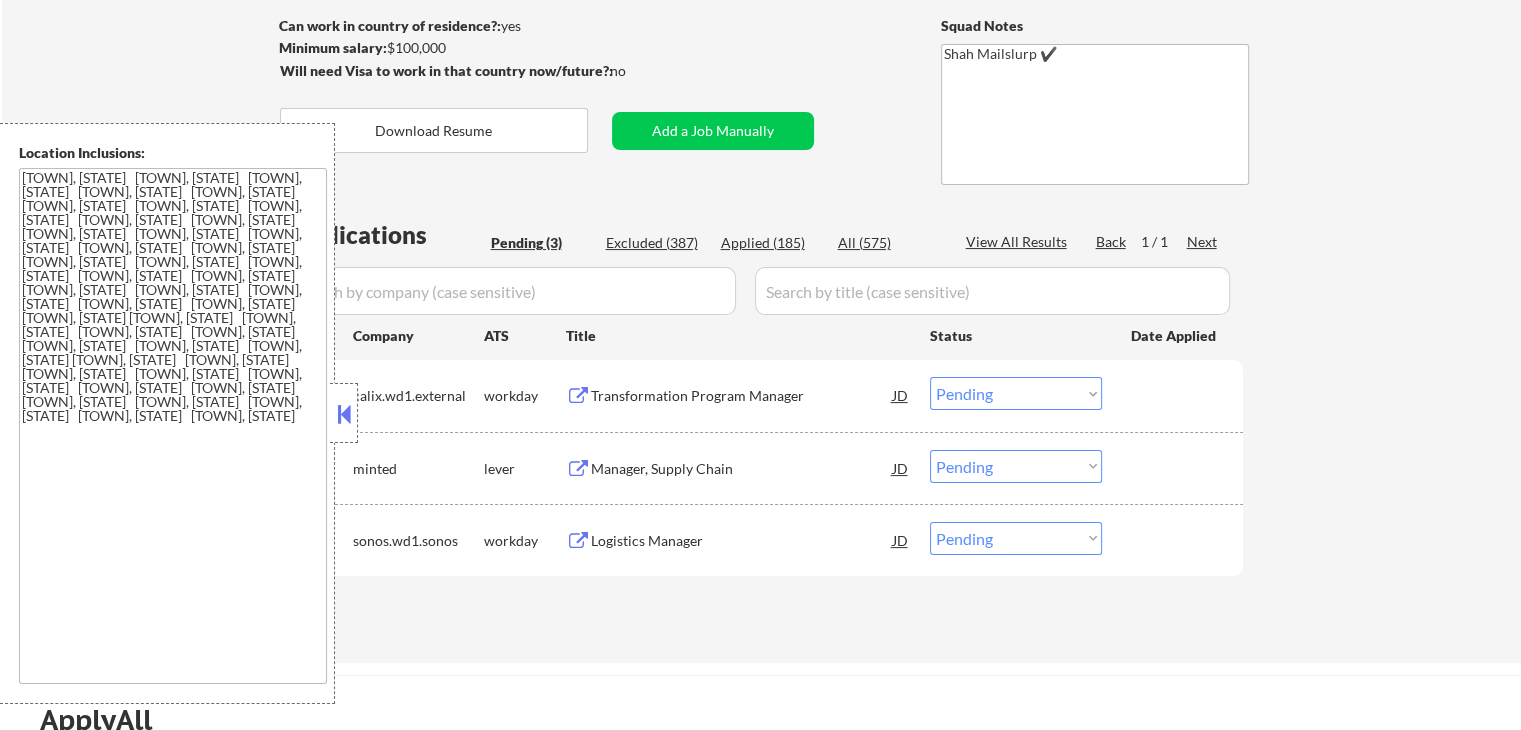 drag, startPoint x: 342, startPoint y: 416, endPoint x: 361, endPoint y: 441, distance: 31.400637 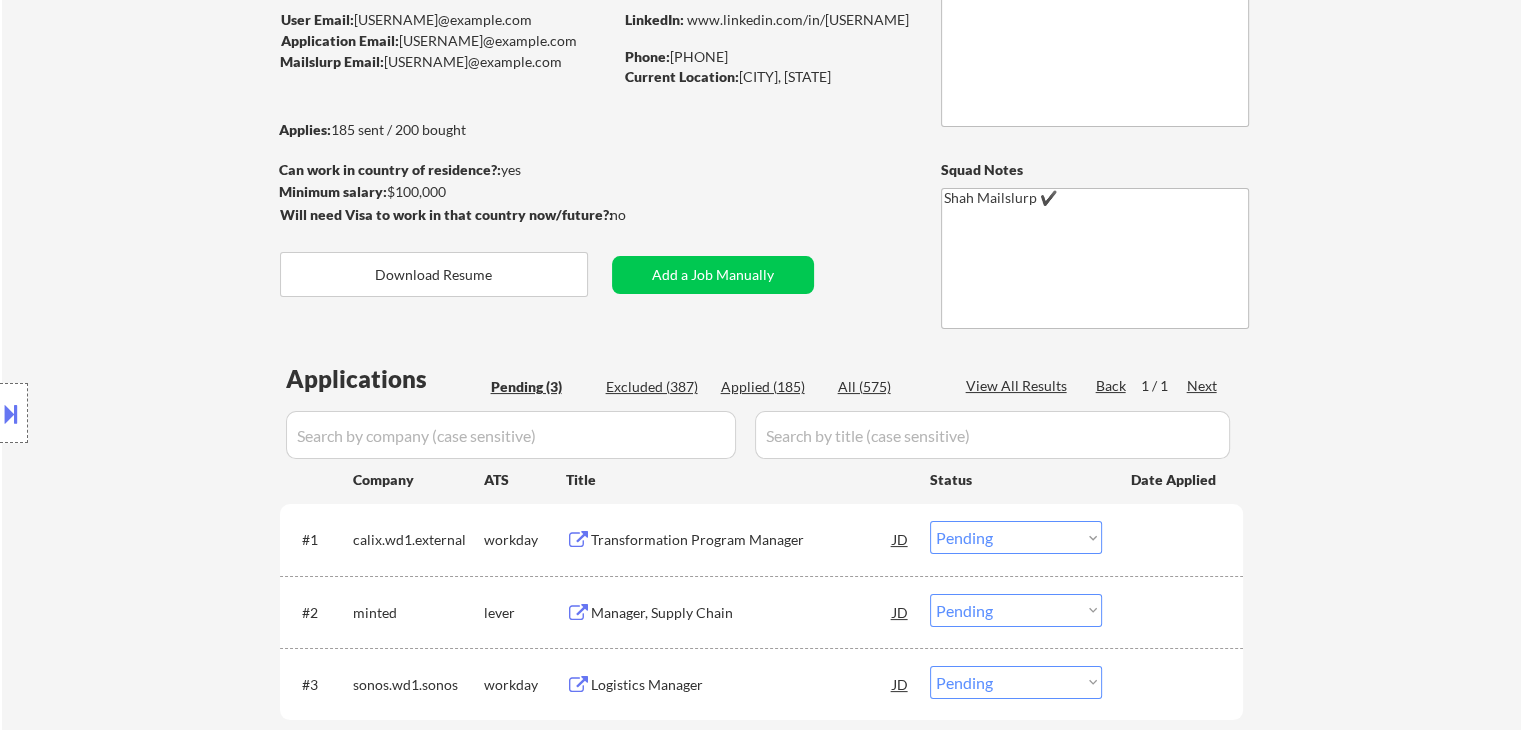 scroll, scrollTop: 0, scrollLeft: 0, axis: both 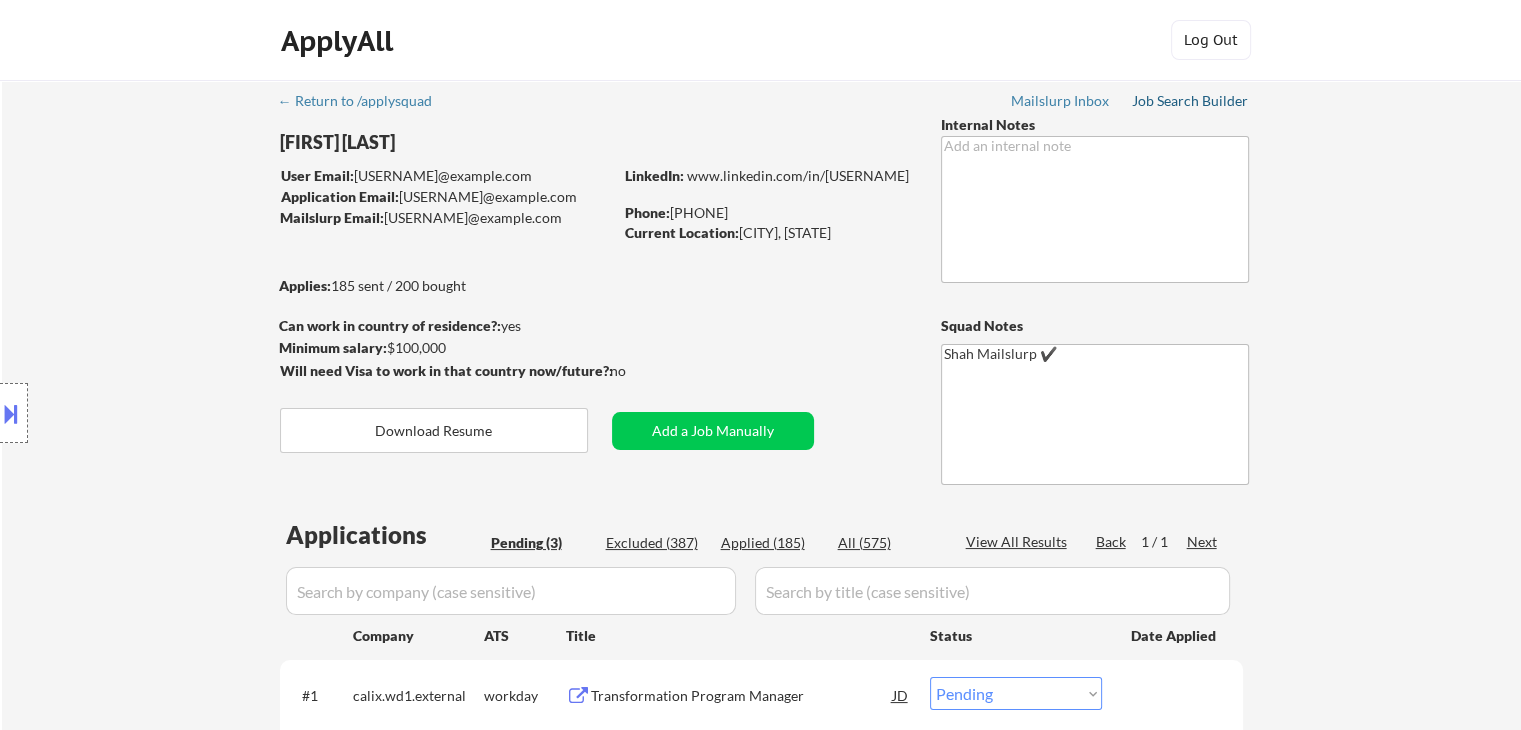 click on "Job Search Builder" at bounding box center [1190, 101] 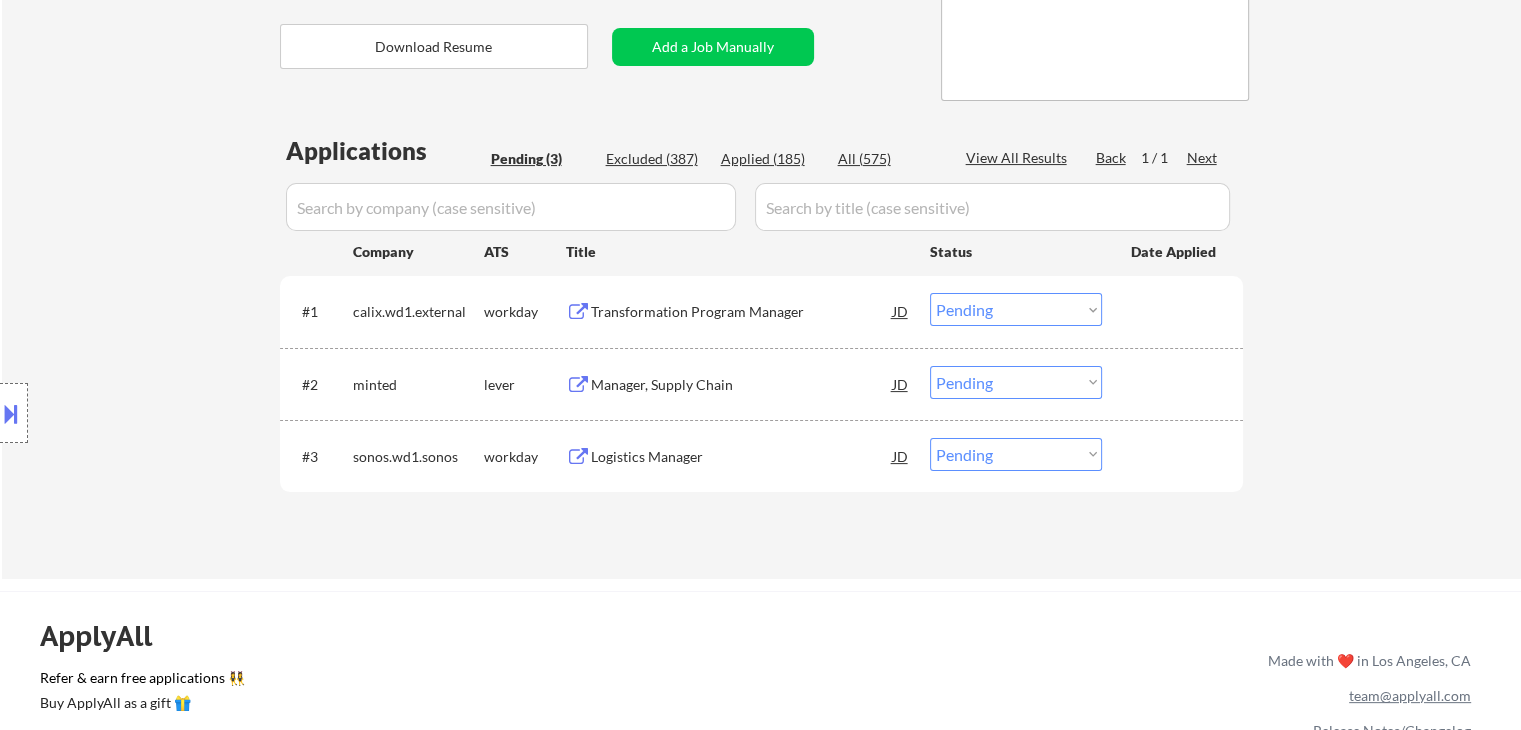scroll, scrollTop: 400, scrollLeft: 0, axis: vertical 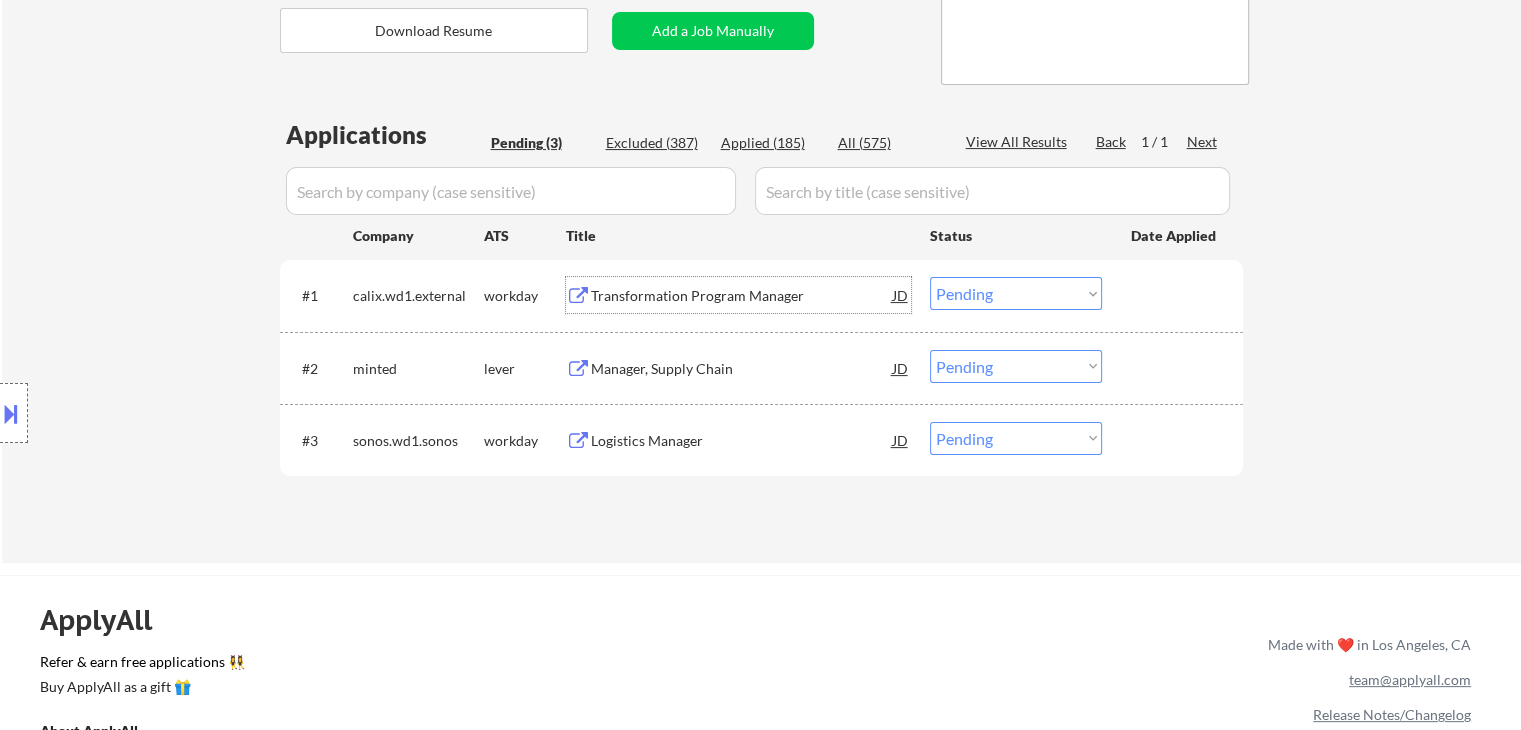 click on "Transformation Program Manager" at bounding box center (742, 296) 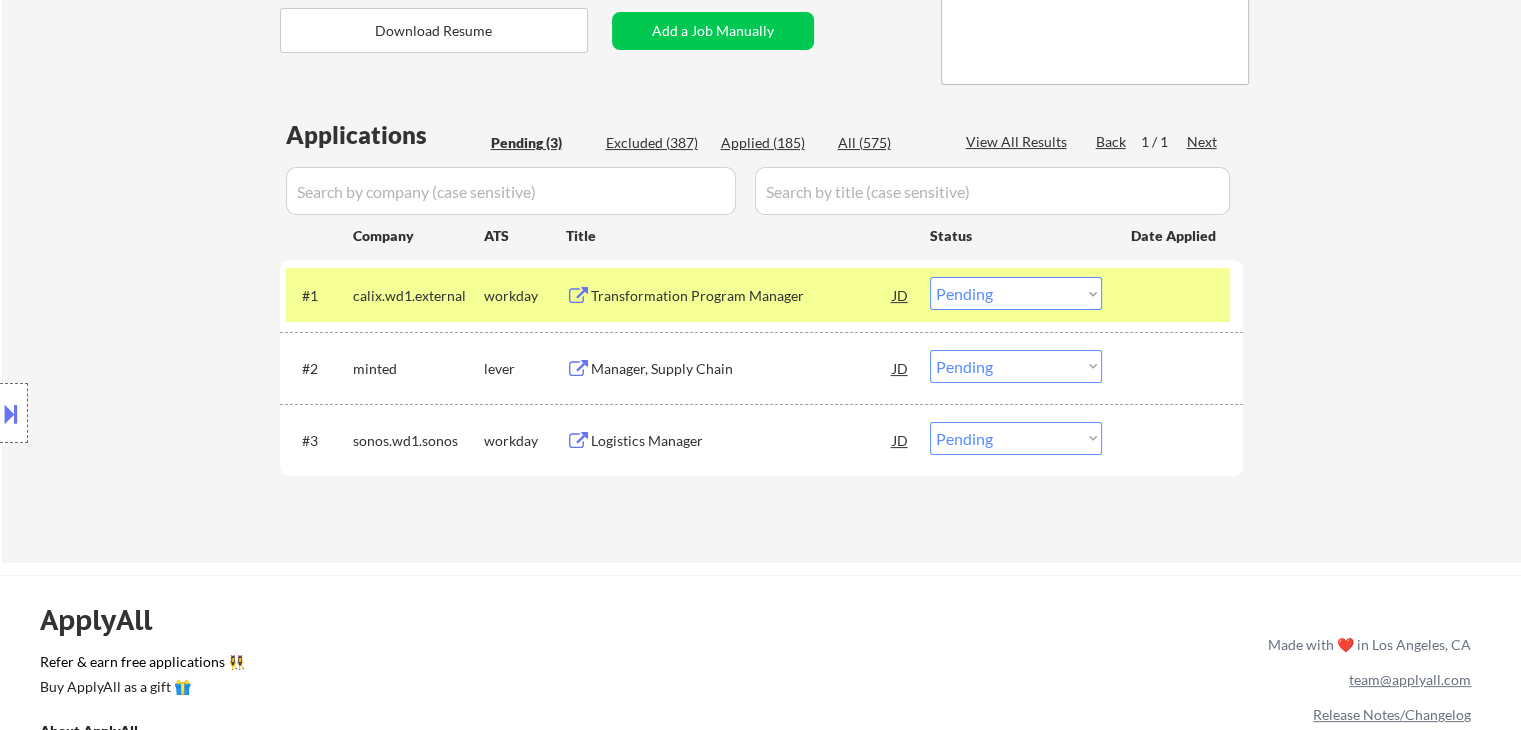 click on "Manager, Supply Chain" at bounding box center (742, 369) 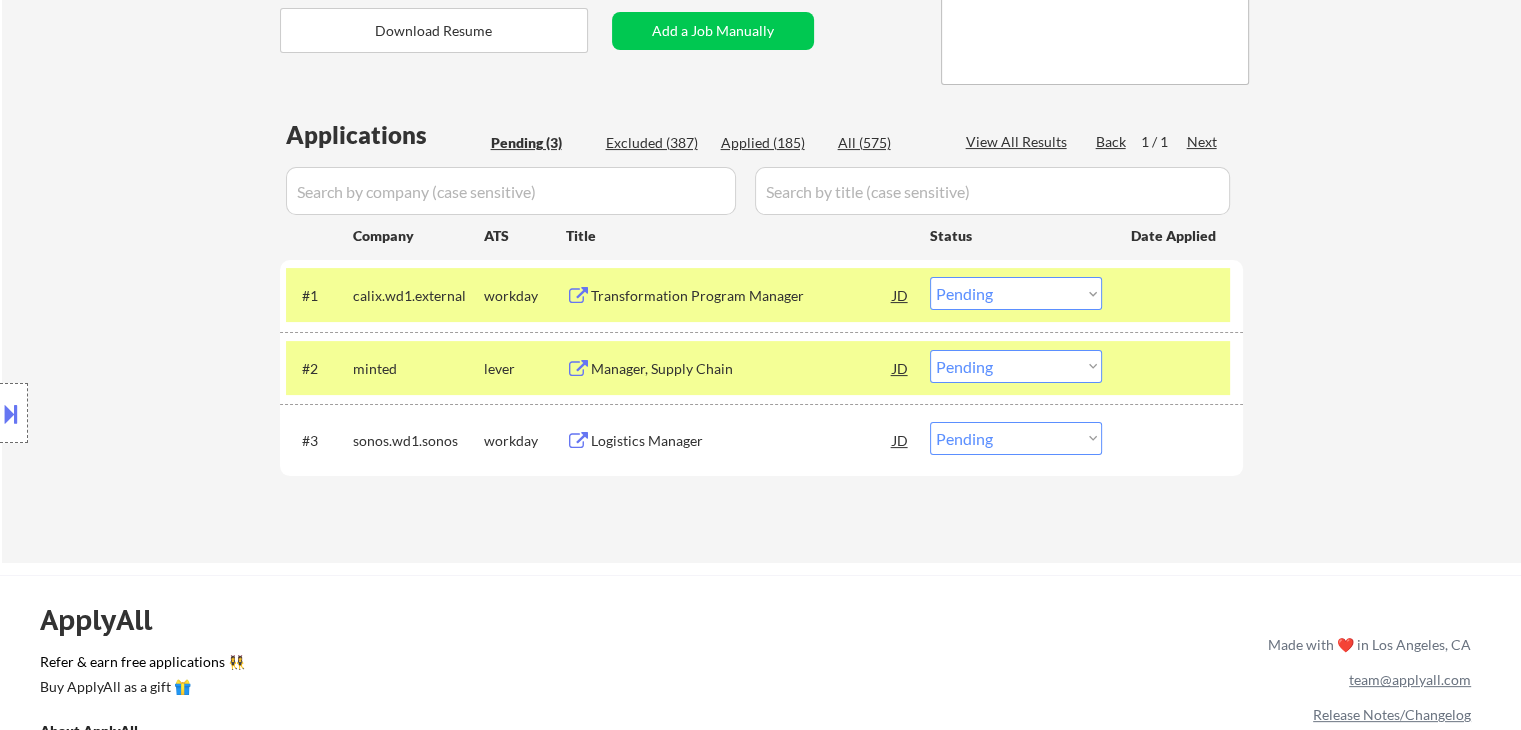 click on "Logistics Manager" at bounding box center (742, 441) 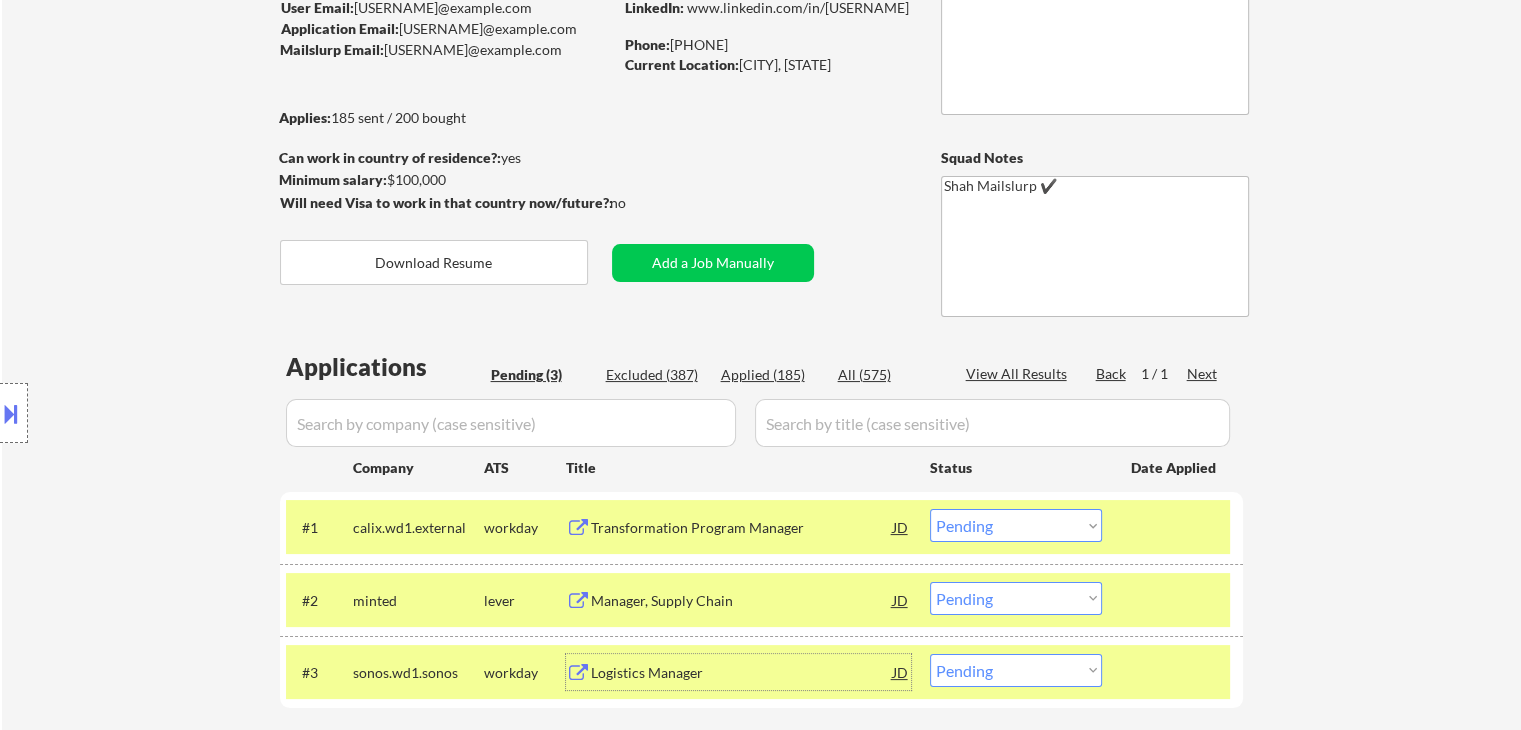 scroll, scrollTop: 100, scrollLeft: 0, axis: vertical 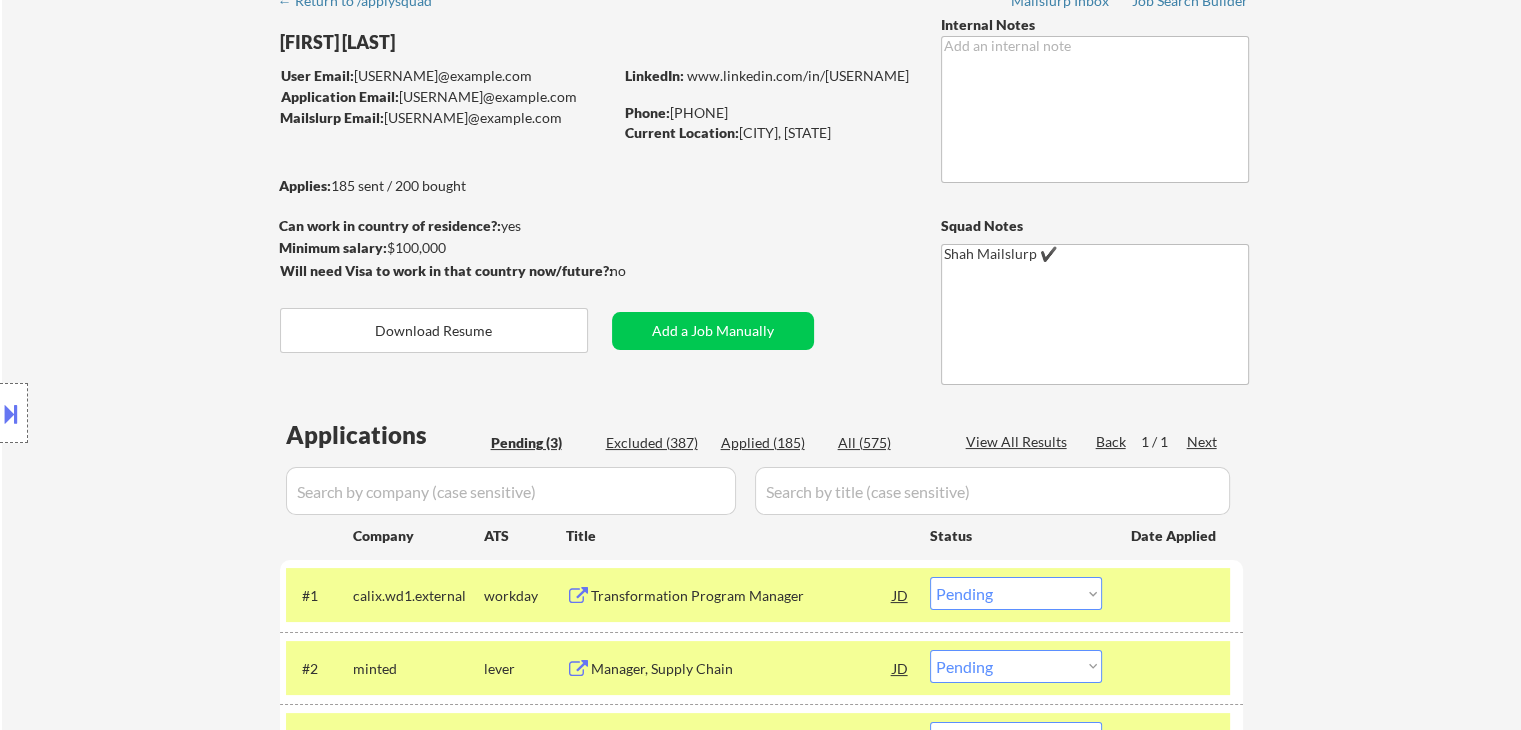click on "Location Inclusions: [TOWN], [STATE]   [TOWN], [STATE]   [TOWN], [STATE]   [TOWN], [STATE]   [TOWN], [STATE]   [TOWN], [STATE]   [TOWN], [STATE]   [TOWN], [STATE]   [TOWN], [STATE]   [TOWN], [STATE]   [TOWN], [STATE]   [TOWN], [STATE]   [TOWN], [STATE]   [TOWN], [STATE]   [TOWN], [STATE]   [TOWN], [STATE]   [TOWN], [STATE]   [TOWN], [STATE]   [TOWN], [STATE]   [TOWN], [STATE]   [TOWN], [STATE]   [TOWN], [STATE]   [TOWN], [STATE]   [TOWN], [STATE]   [TOWN], [STATE]   [TOWN], [STATE]   [TOWN], [STATE] [TOWN], [STATE]   [TOWN], [STATE]   [TOWN], [STATE]   [TOWN], [STATE]   [TOWN], [STATE]   [TOWN], [STATE]   [TOWN], [STATE] [TOWN], [STATE]   [TOWN], [STATE]   [TOWN], [STATE]   [TOWN], [STATE]   [TOWN], [STATE]   [TOWN], [STATE]   [TOWN], [STATE]   [TOWN], [STATE]   [TOWN], [STATE]   [TOWN], [STATE]   [TOWN], [STATE]   [TOWN], [STATE]" at bounding box center (179, 413) 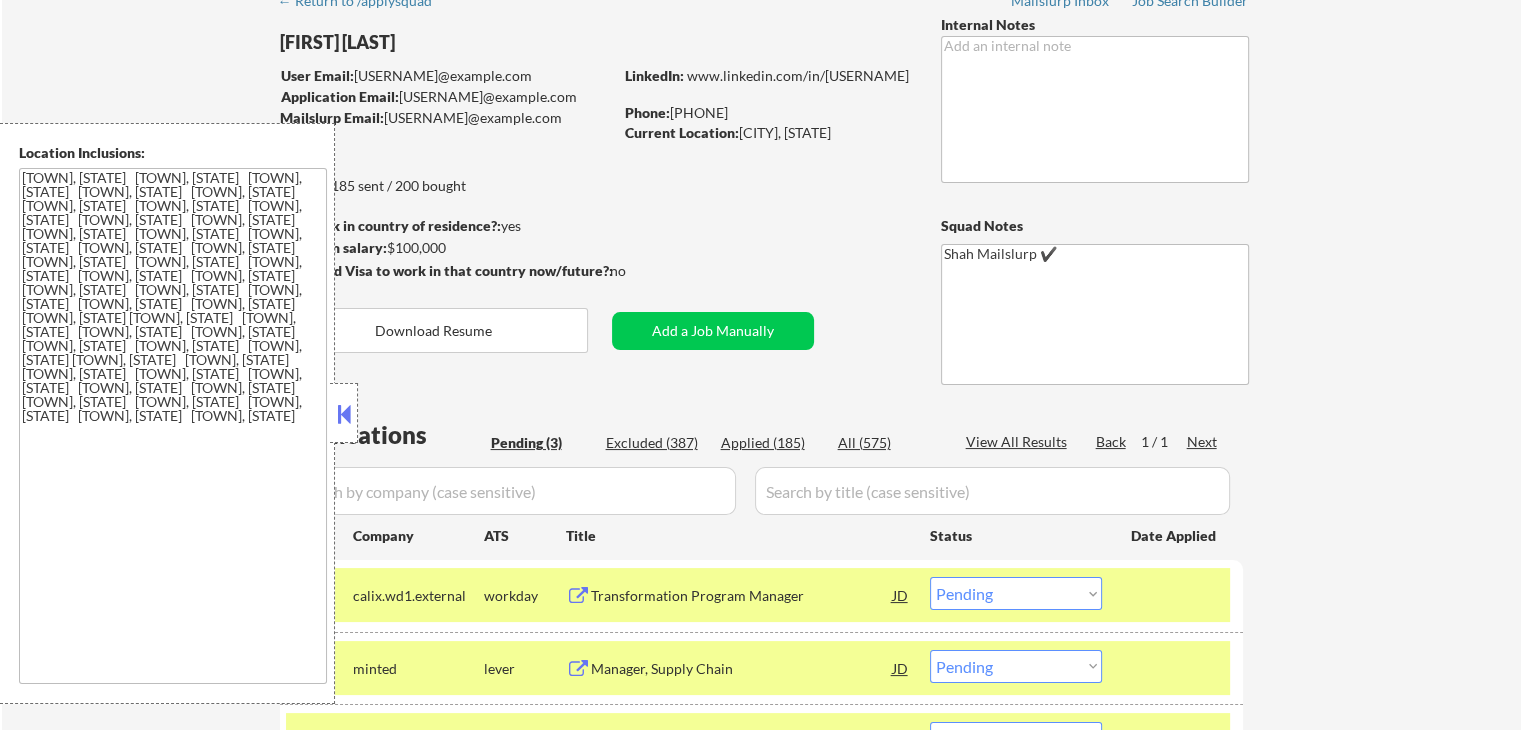 click at bounding box center [344, 413] 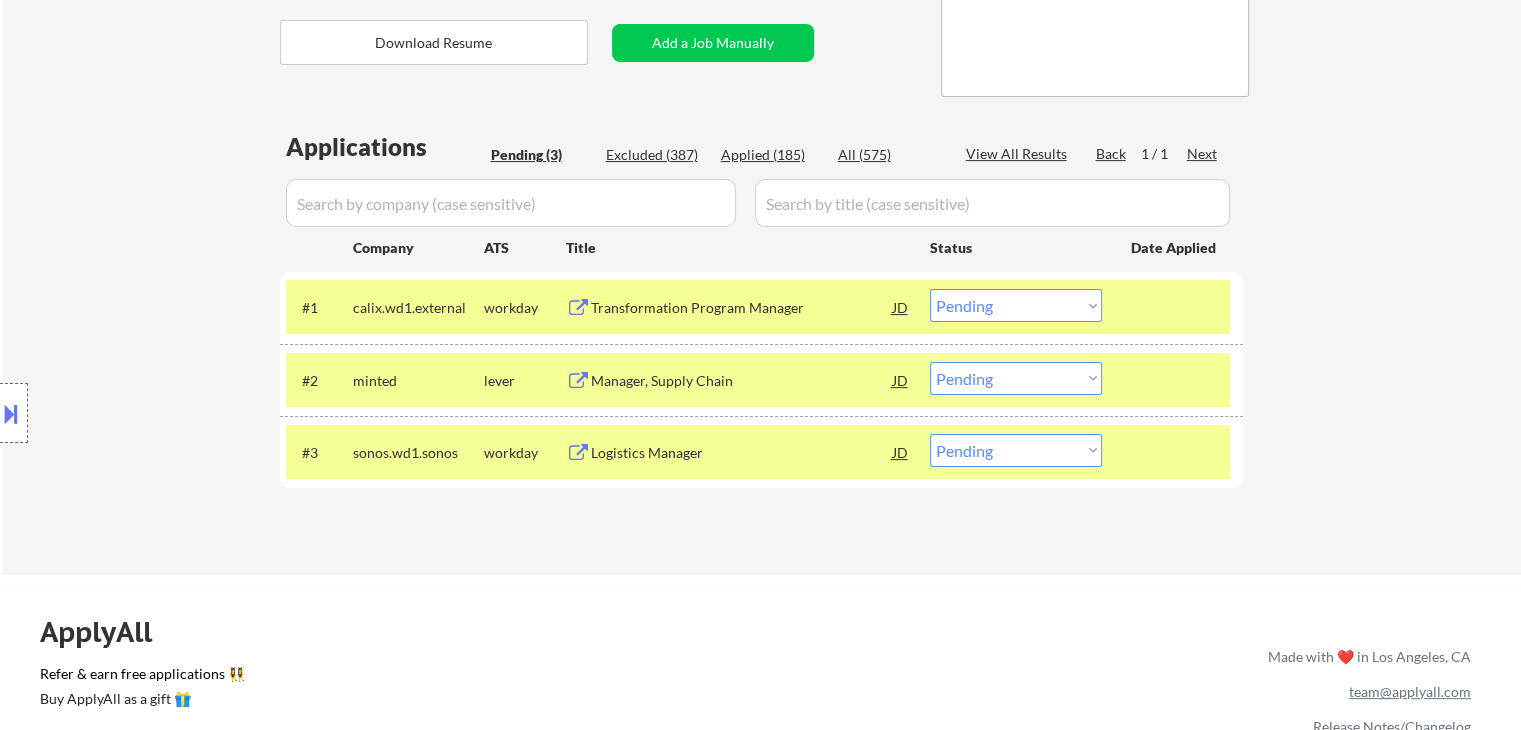 scroll, scrollTop: 400, scrollLeft: 0, axis: vertical 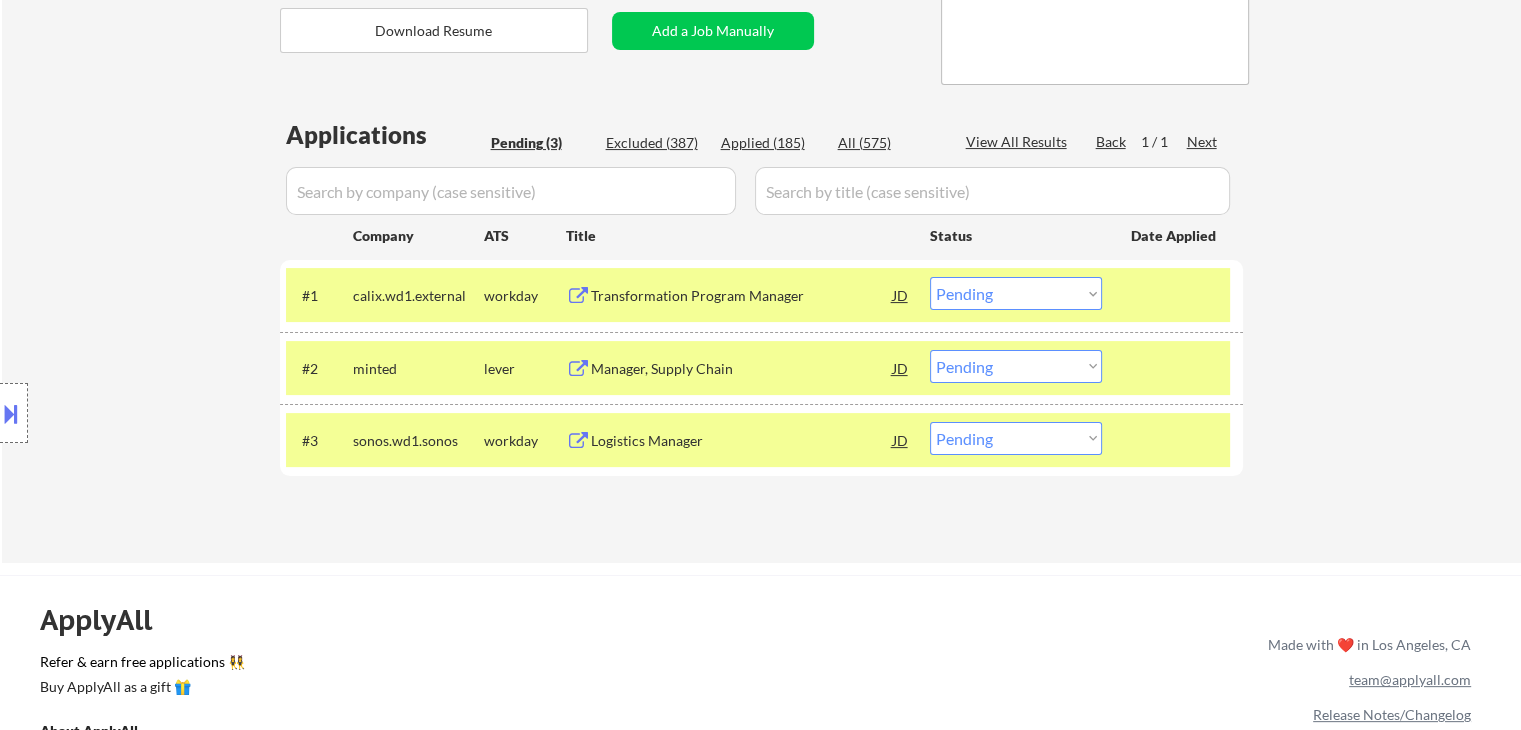 click on "Choose an option... Pending Applied Excluded (Questions) Excluded (Expired) Excluded (Location) Excluded (Bad Match) Excluded (Blocklist) Excluded (Salary) Excluded (Other)" at bounding box center (1016, 366) 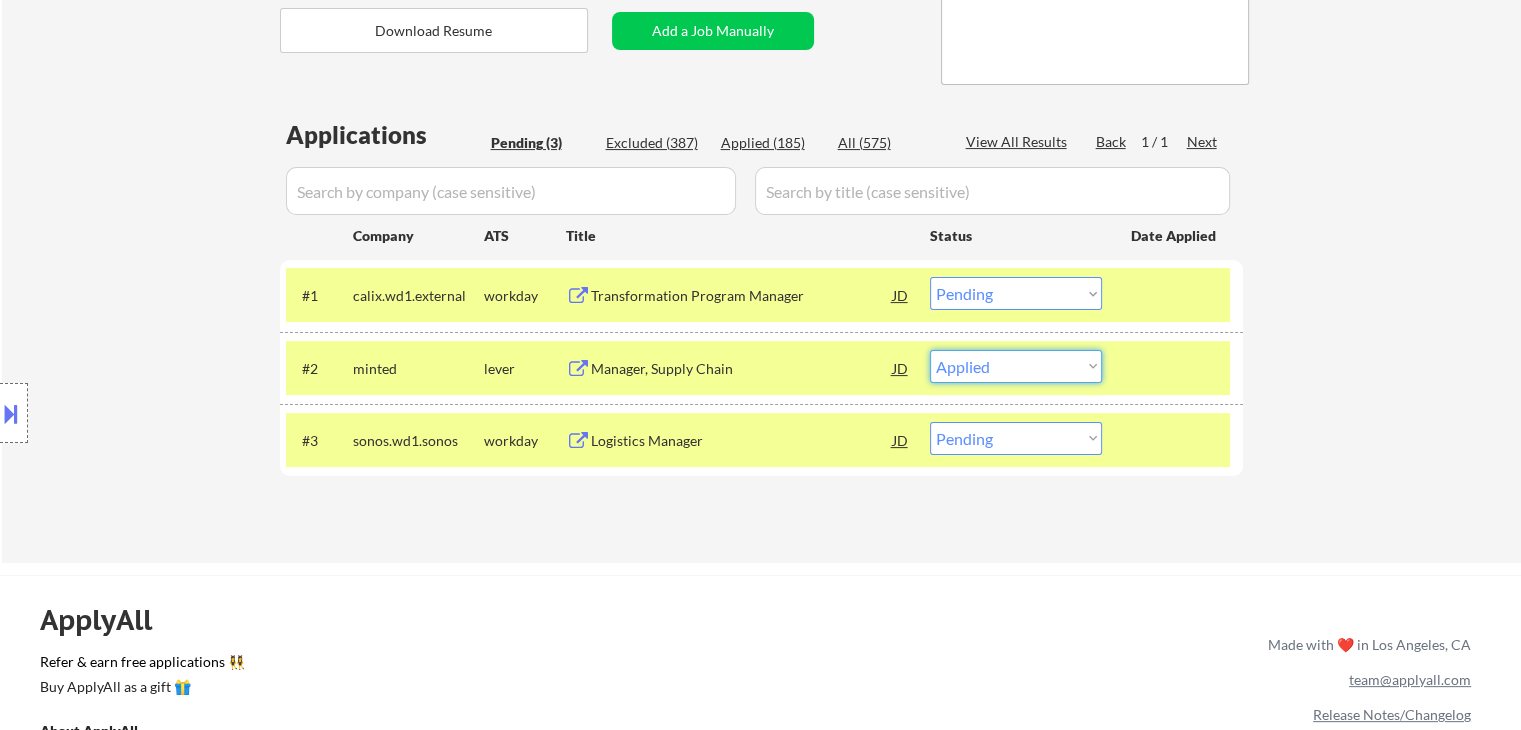 click on "Choose an option... Pending Applied Excluded (Questions) Excluded (Expired) Excluded (Location) Excluded (Bad Match) Excluded (Blocklist) Excluded (Salary) Excluded (Other)" at bounding box center (1016, 366) 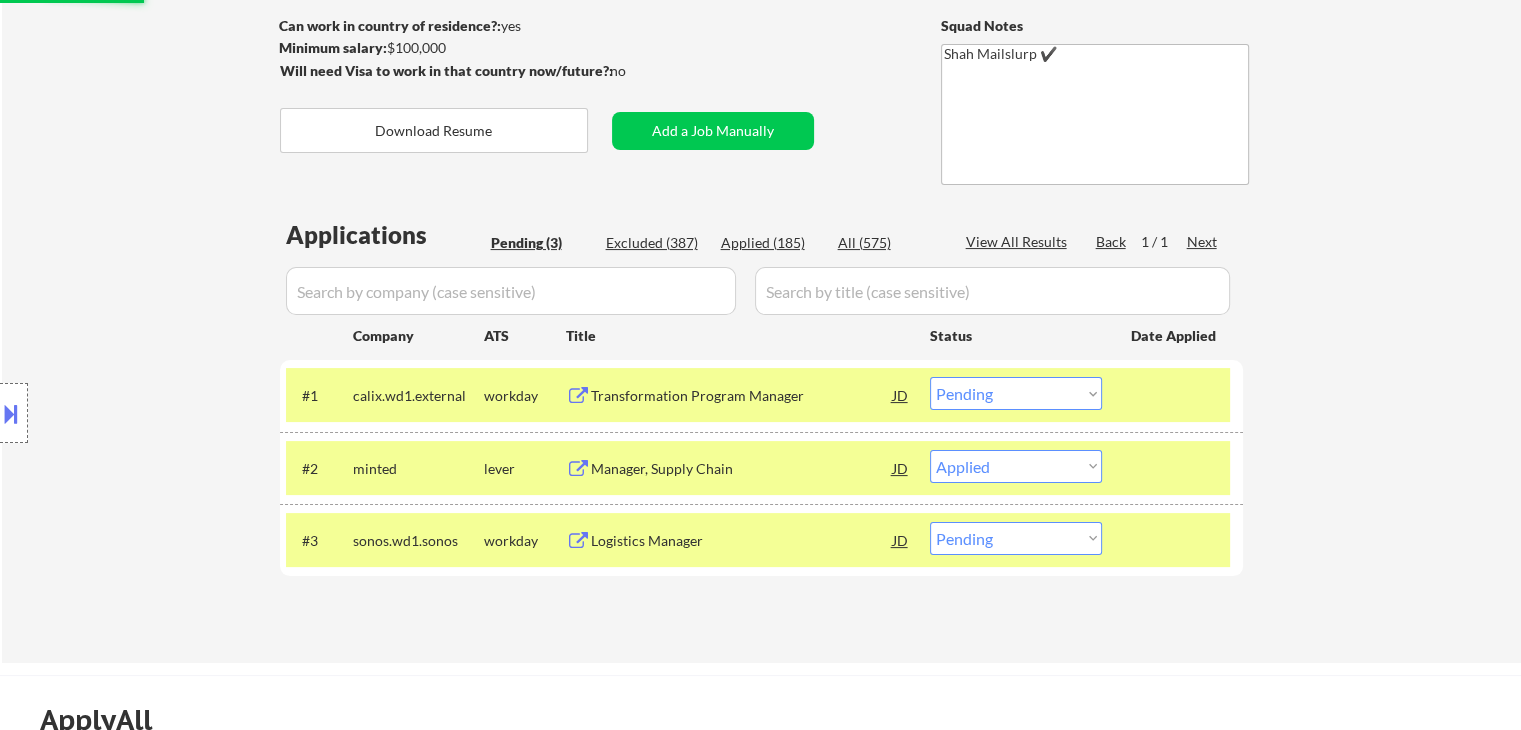 scroll, scrollTop: 0, scrollLeft: 0, axis: both 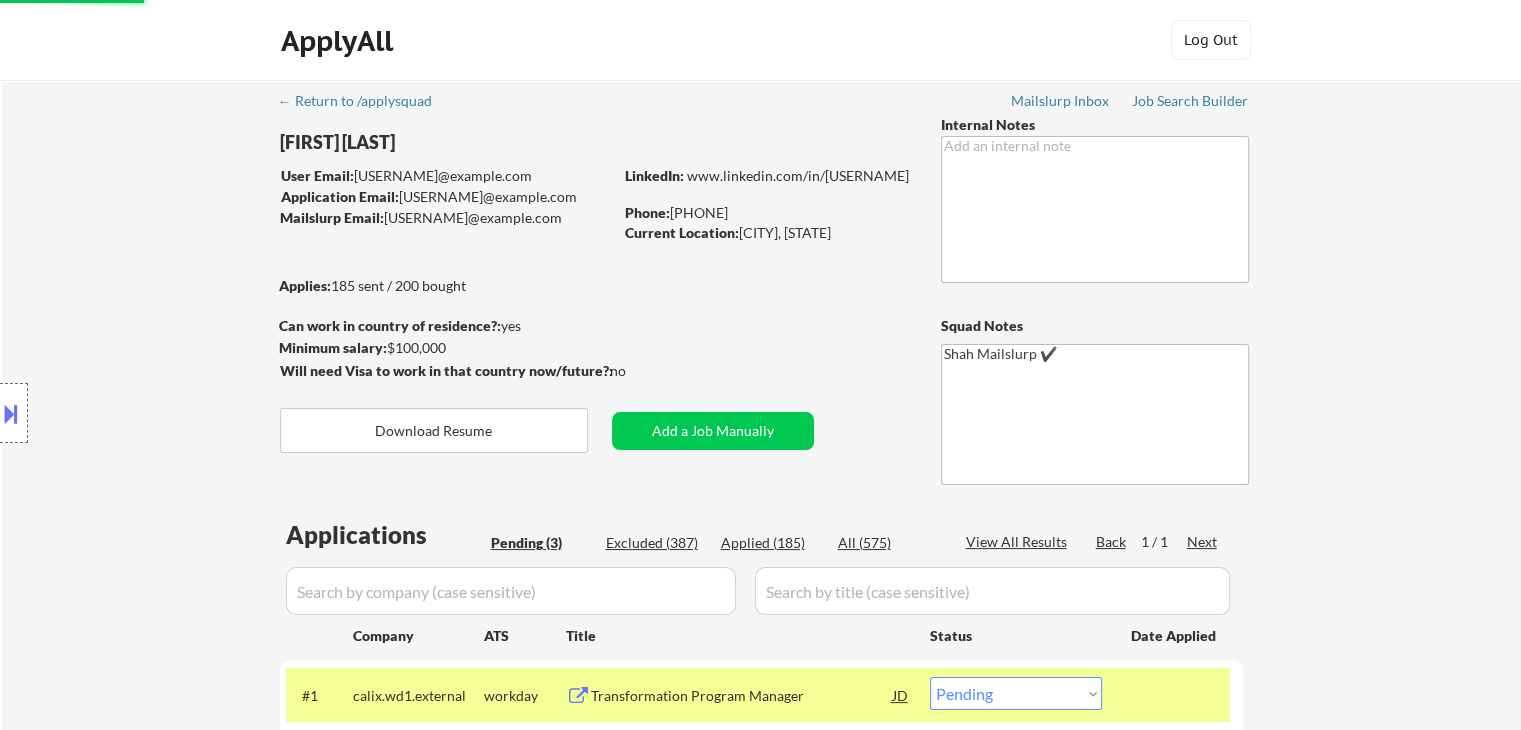 select on ""pending"" 